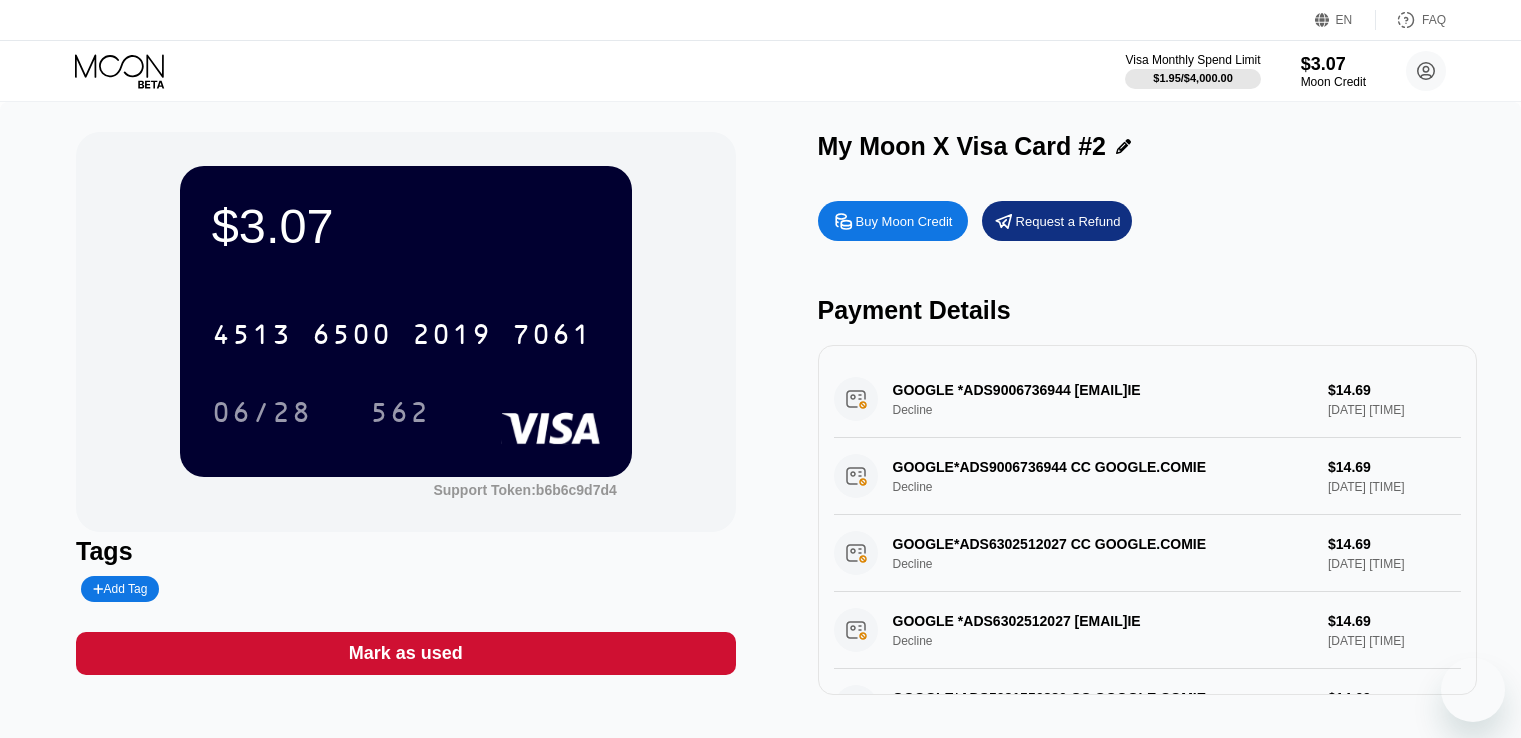 scroll, scrollTop: 0, scrollLeft: 0, axis: both 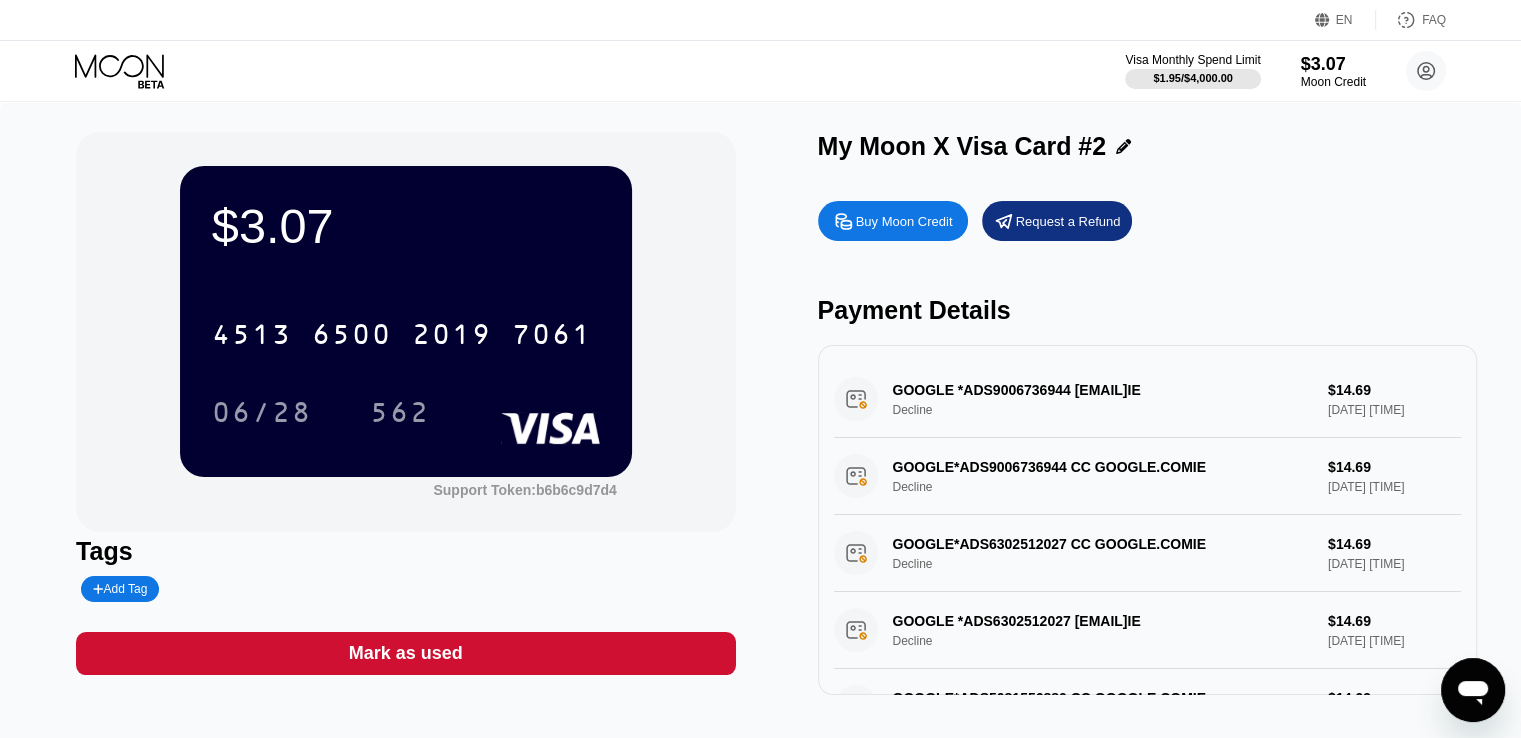 click 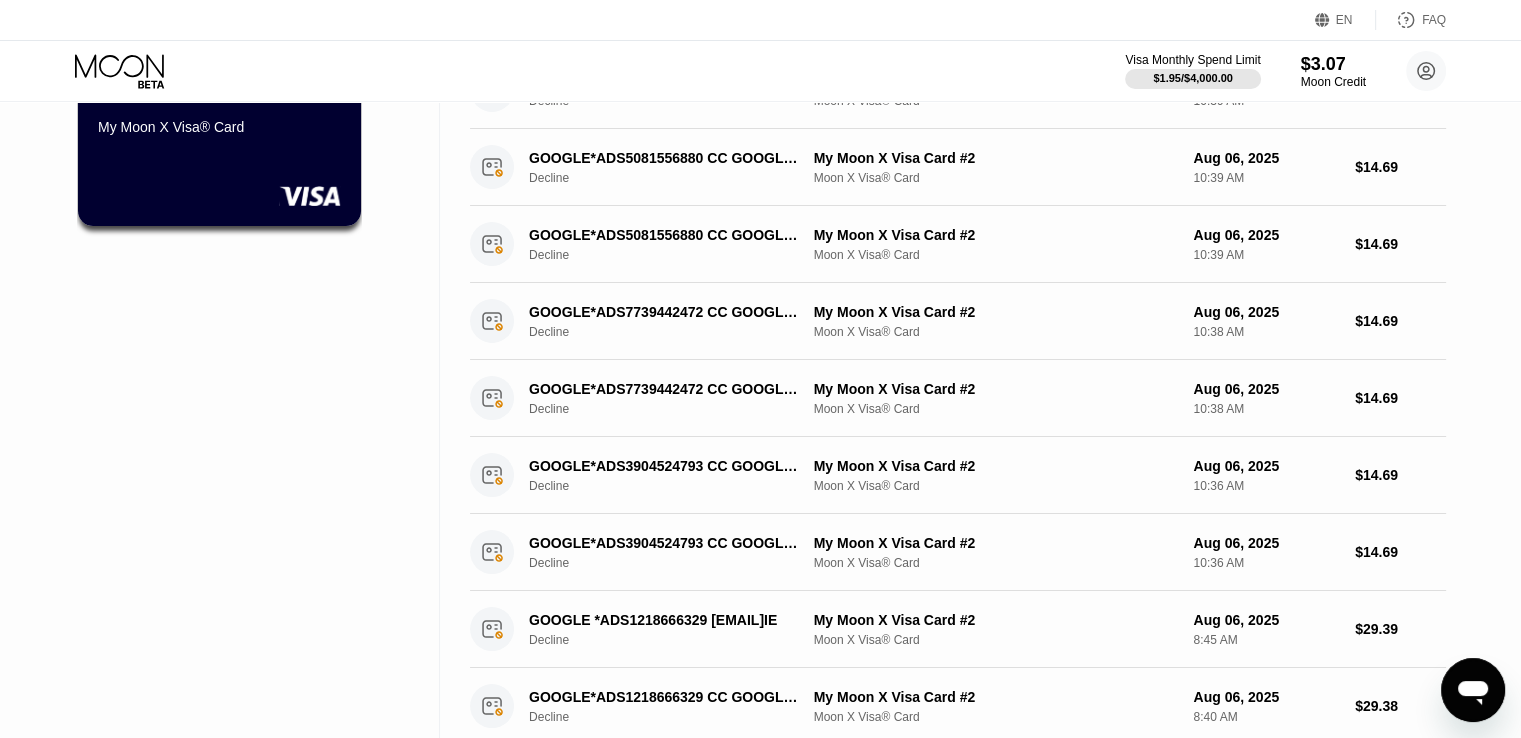 scroll, scrollTop: 300, scrollLeft: 0, axis: vertical 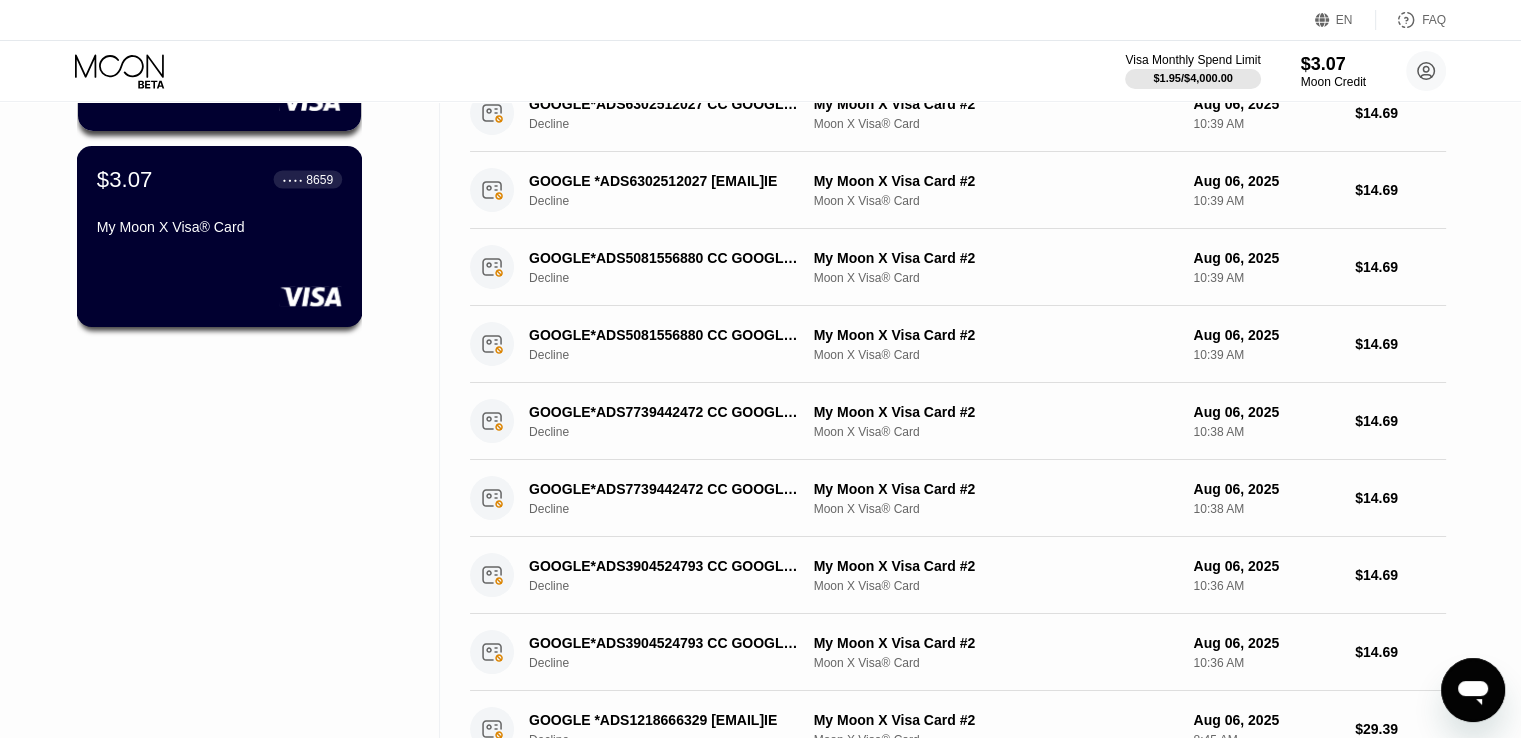 click on "$3.07 ● ● ● ● 8659 My Moon X Visa® Card" at bounding box center [219, 204] 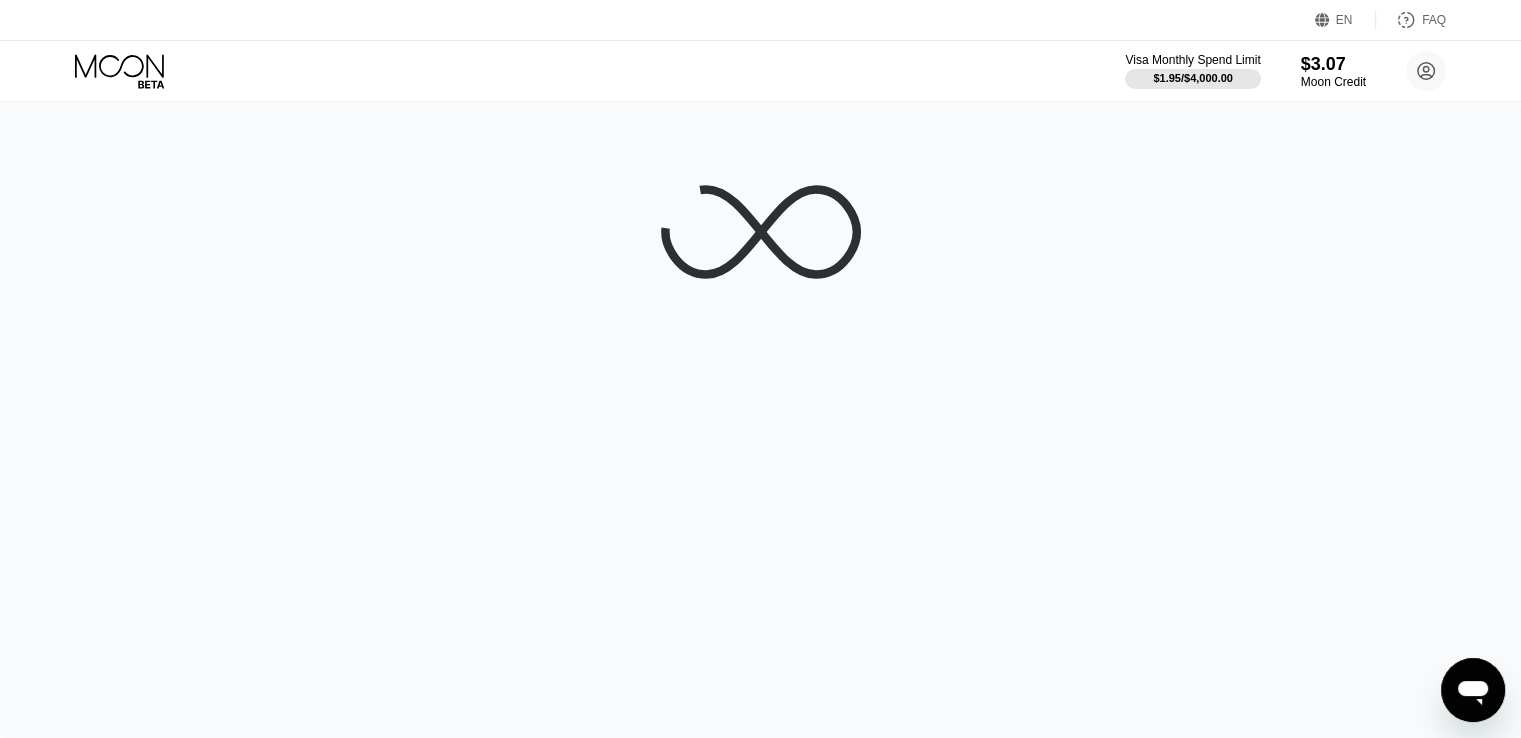 scroll, scrollTop: 0, scrollLeft: 0, axis: both 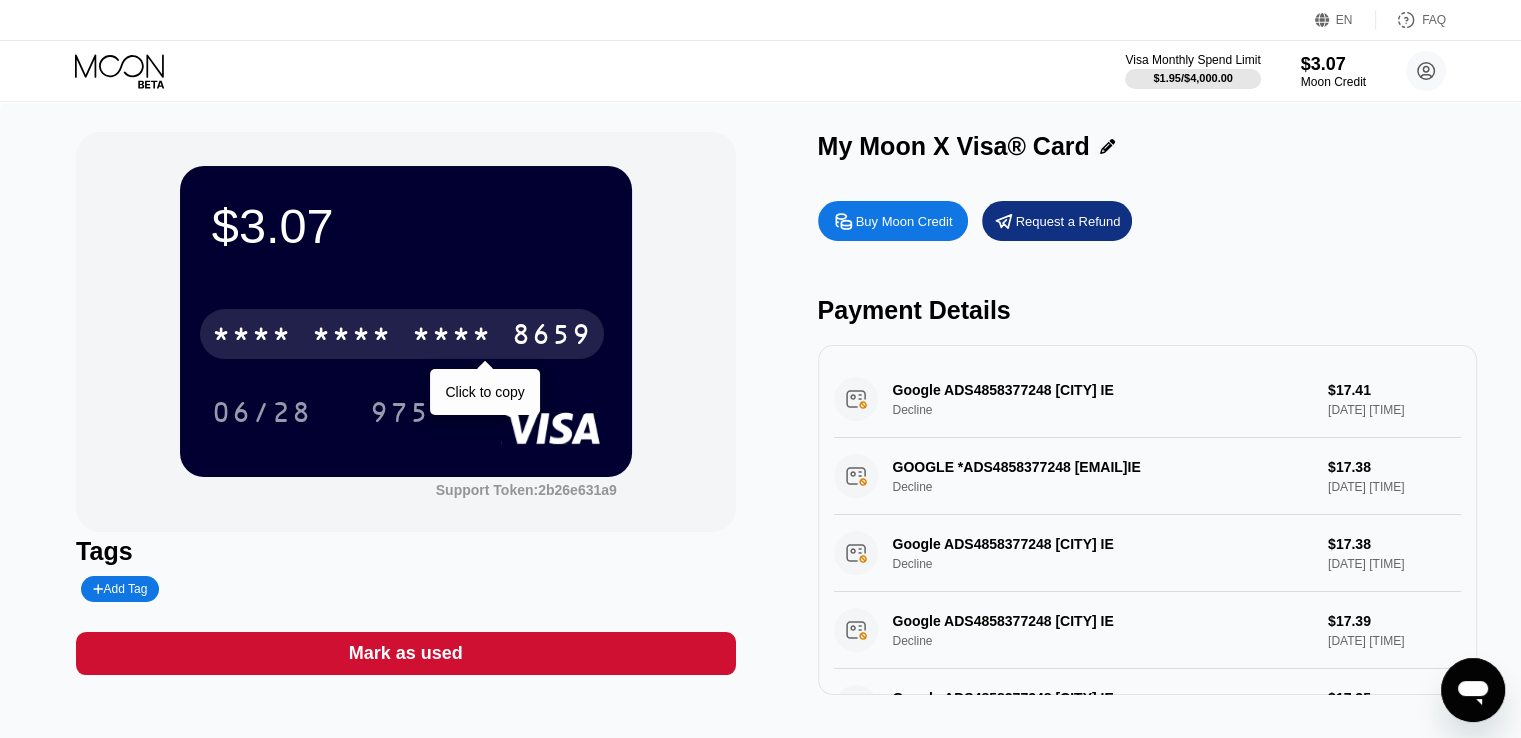 click on "* * * *" at bounding box center (352, 337) 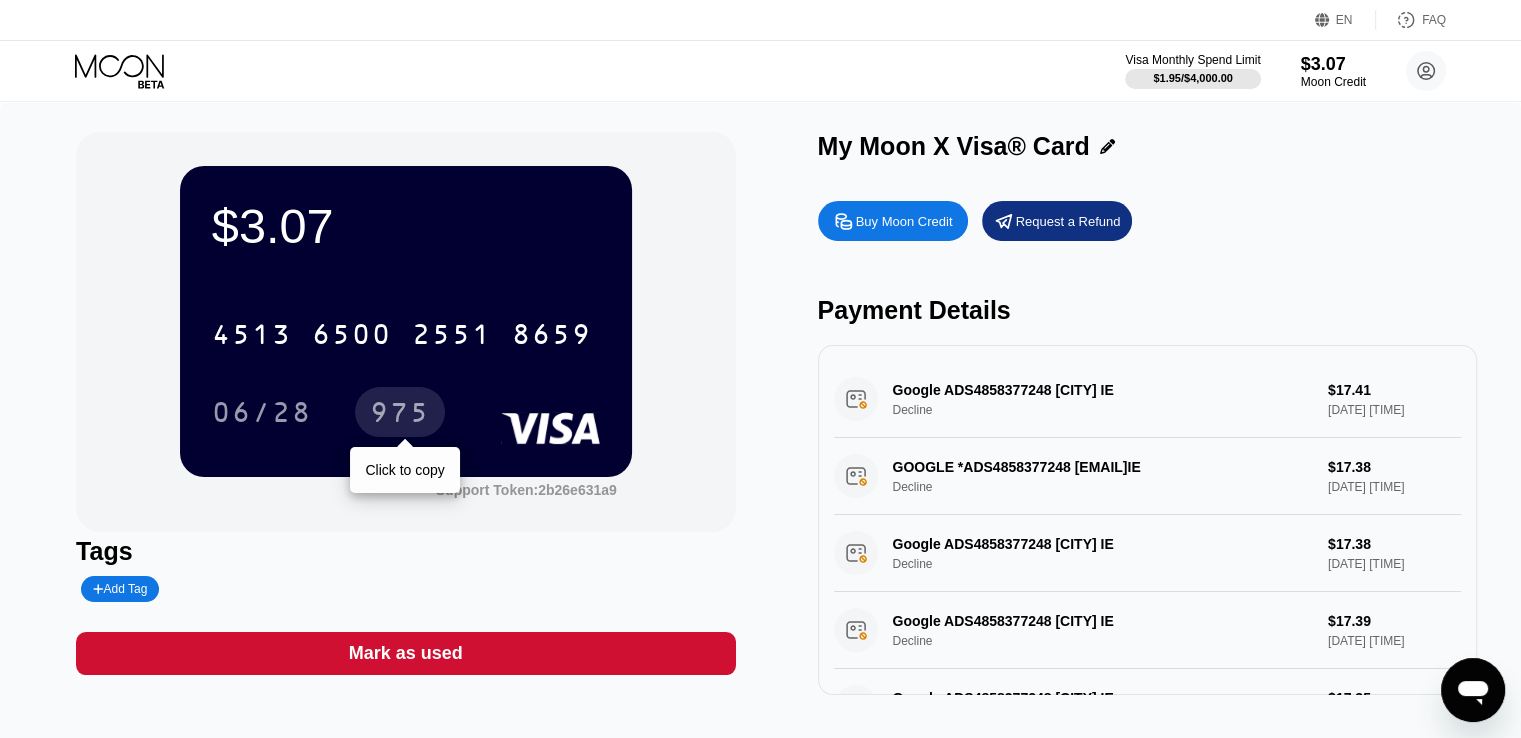 click on "975" at bounding box center [400, 415] 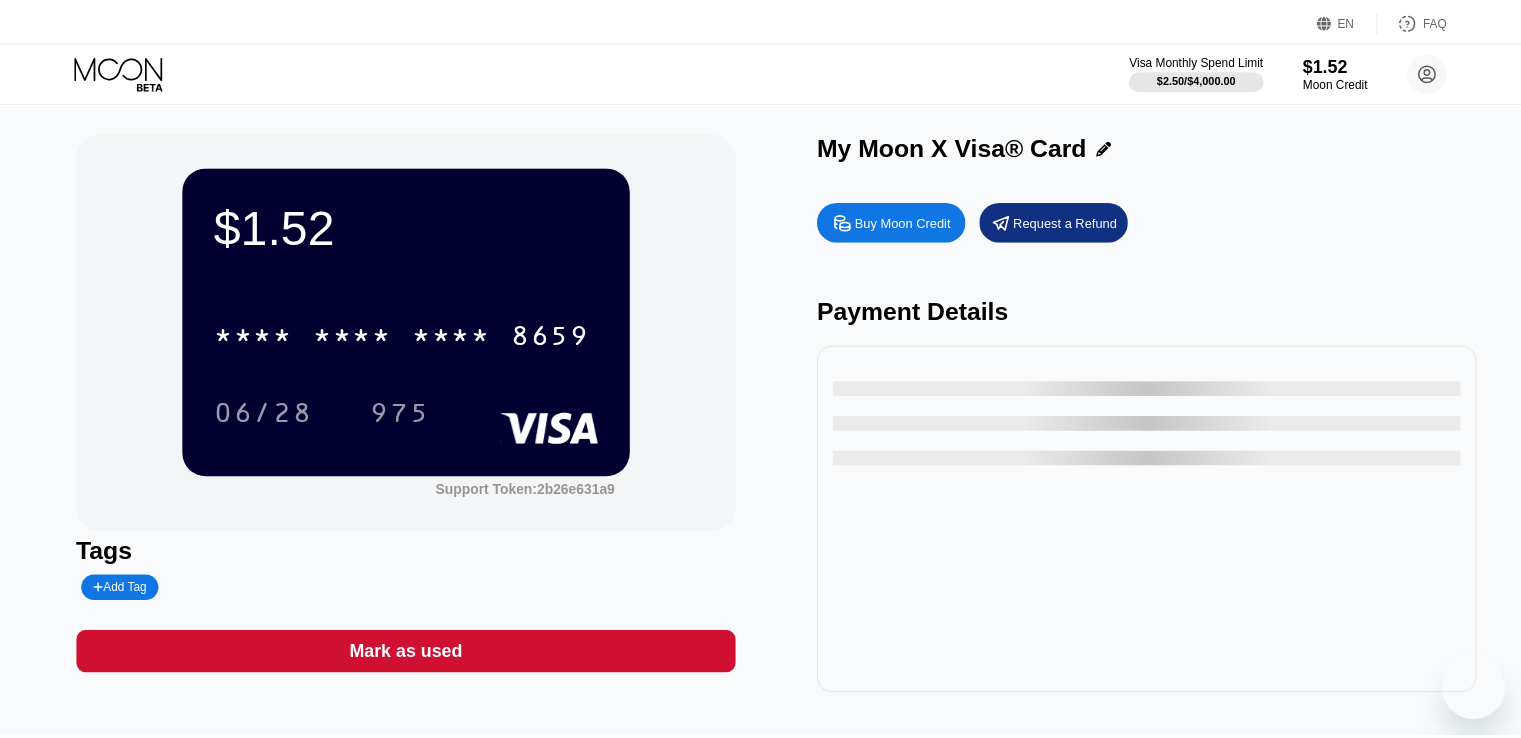 scroll, scrollTop: 0, scrollLeft: 0, axis: both 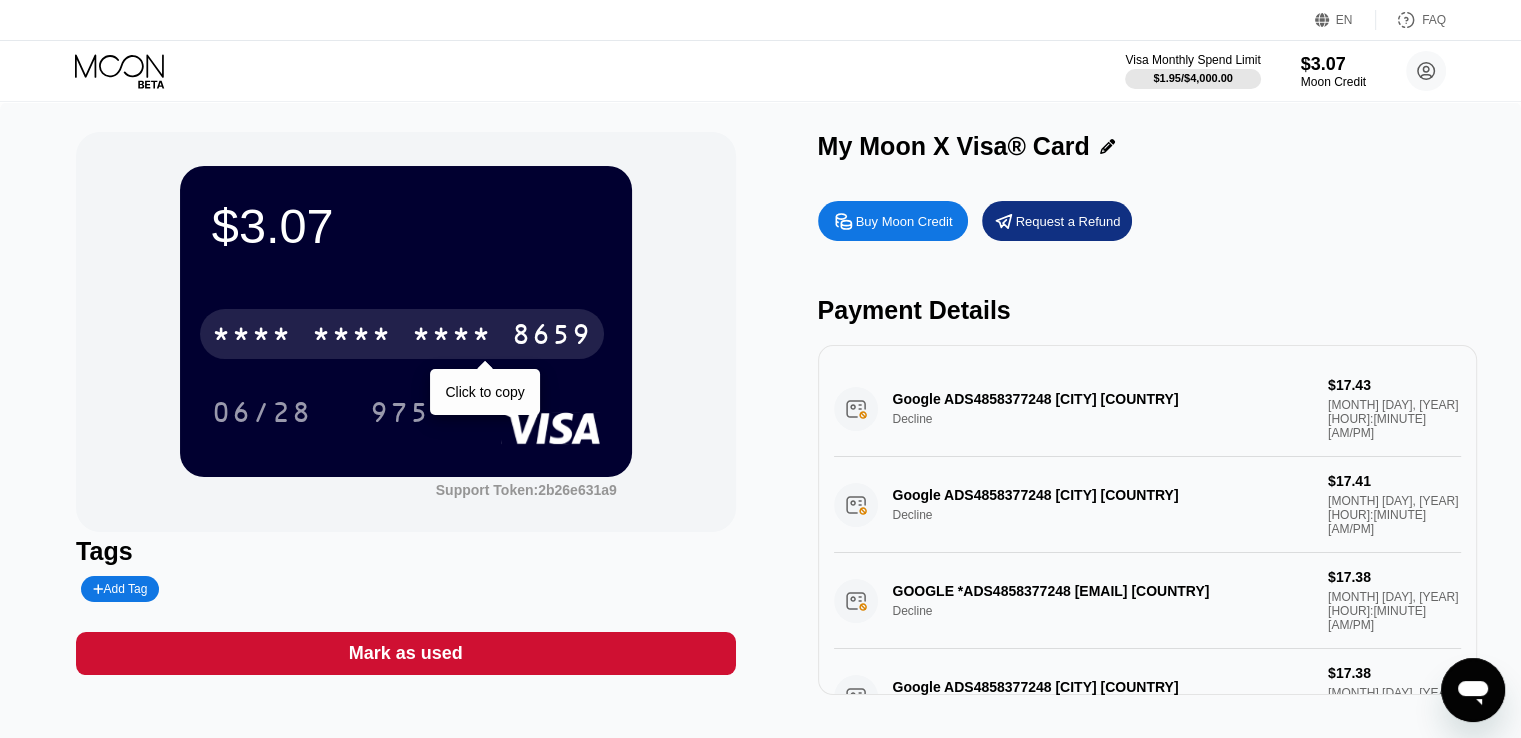 click on "* * * *" at bounding box center (452, 337) 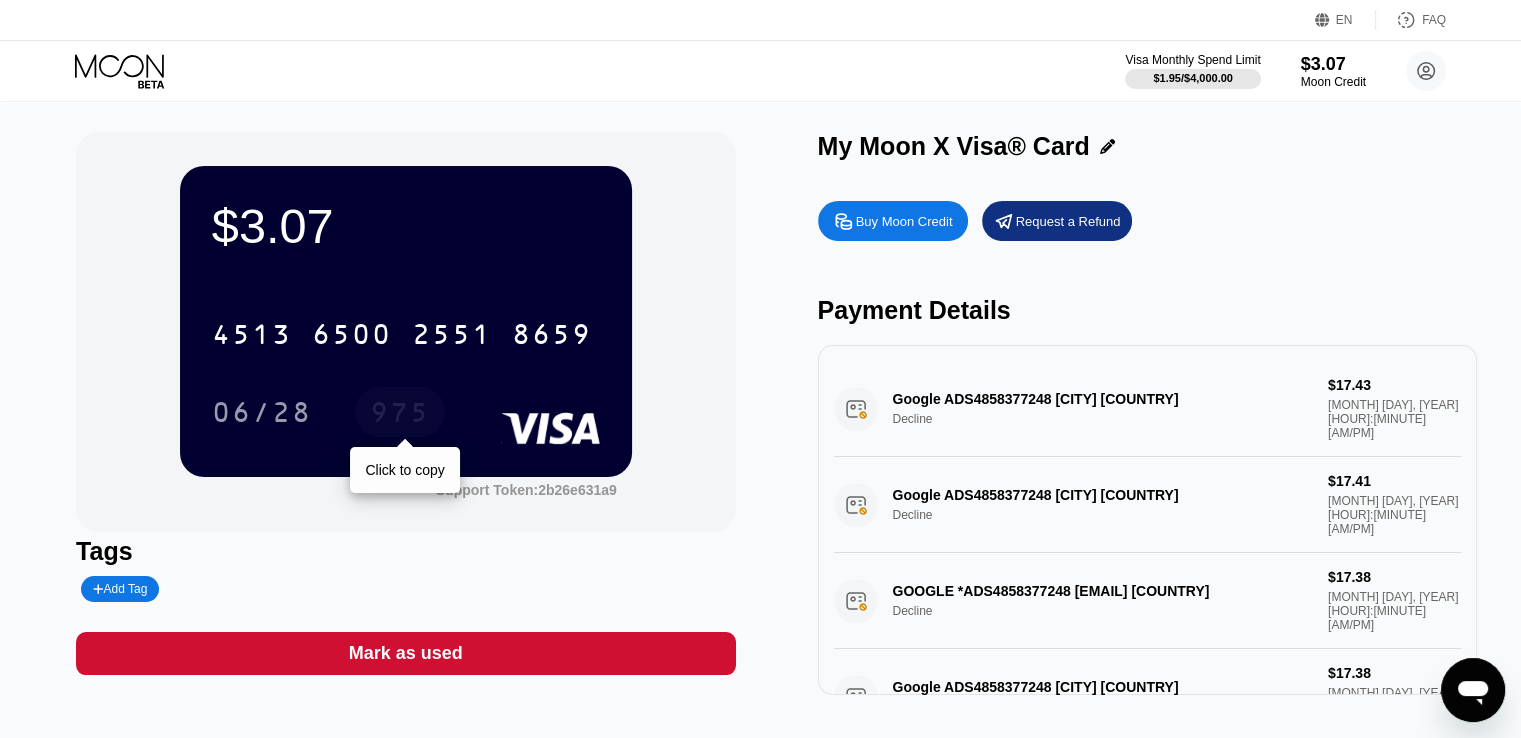 click on "975" at bounding box center (400, 415) 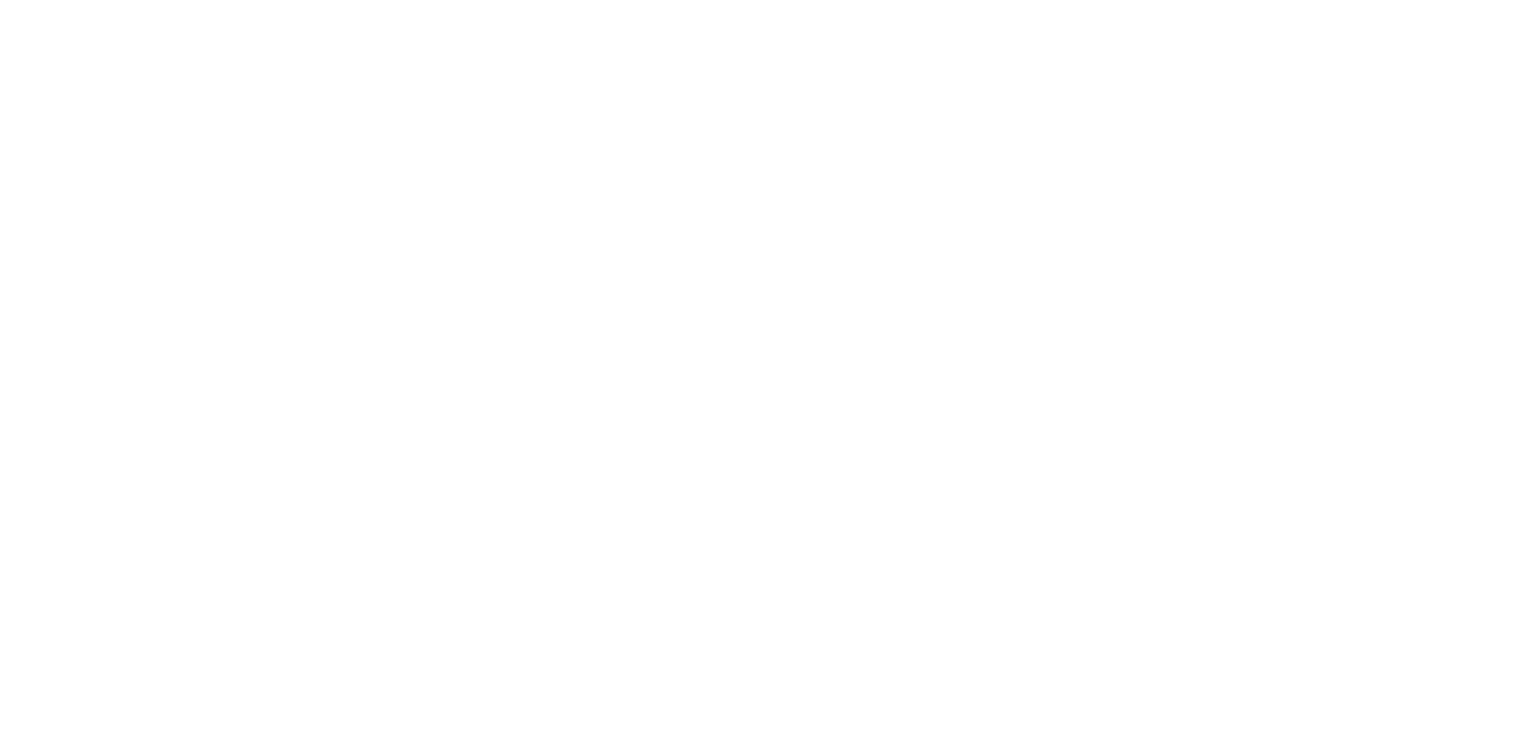 scroll, scrollTop: 0, scrollLeft: 0, axis: both 